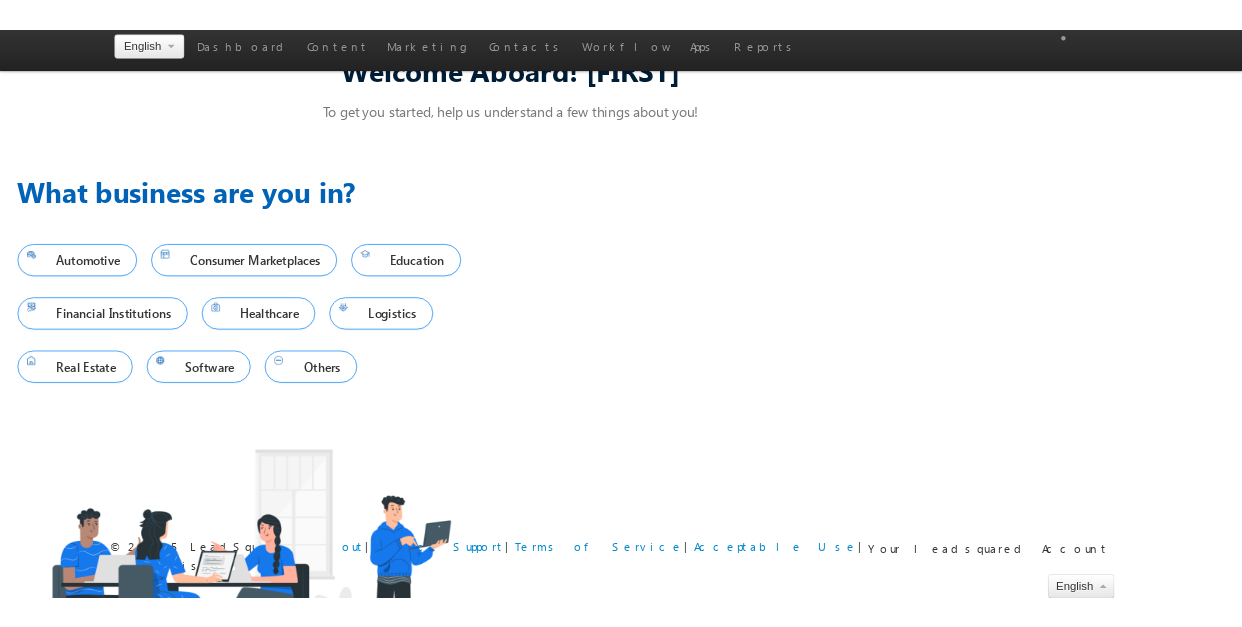 scroll, scrollTop: 0, scrollLeft: 0, axis: both 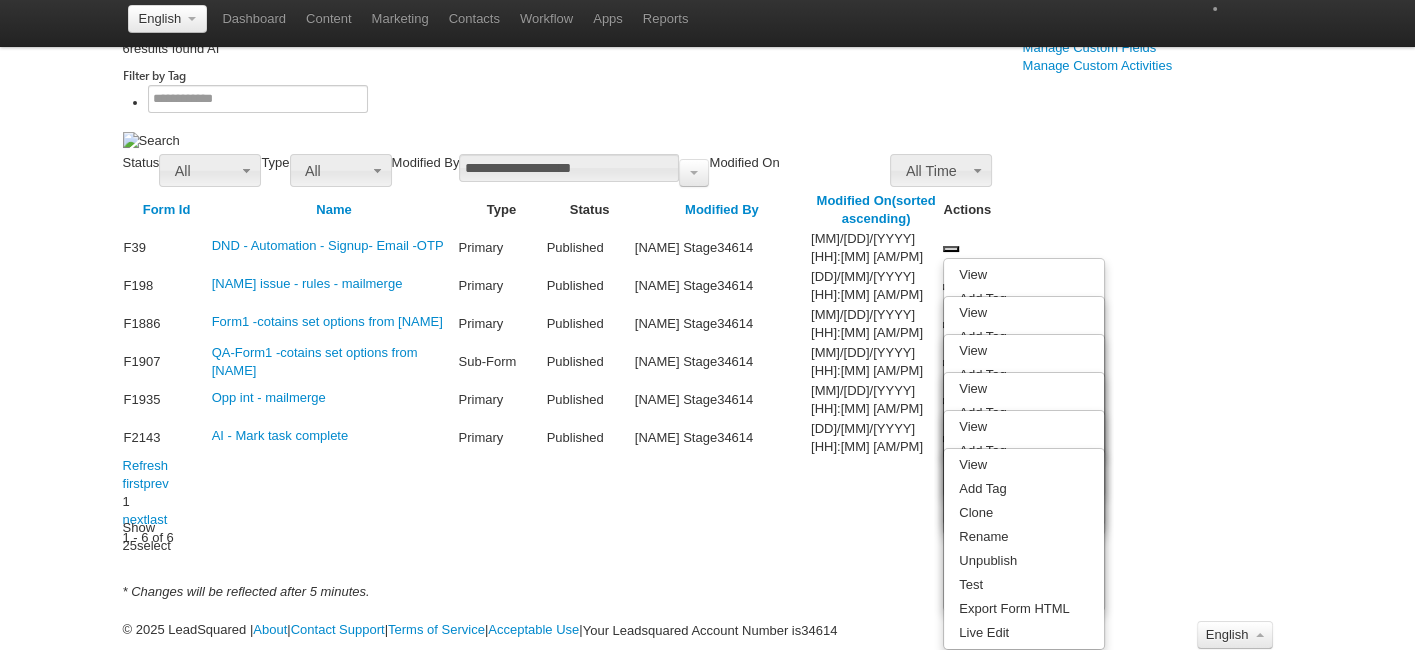 click on "Create Form" at bounding box center (1074, 11) 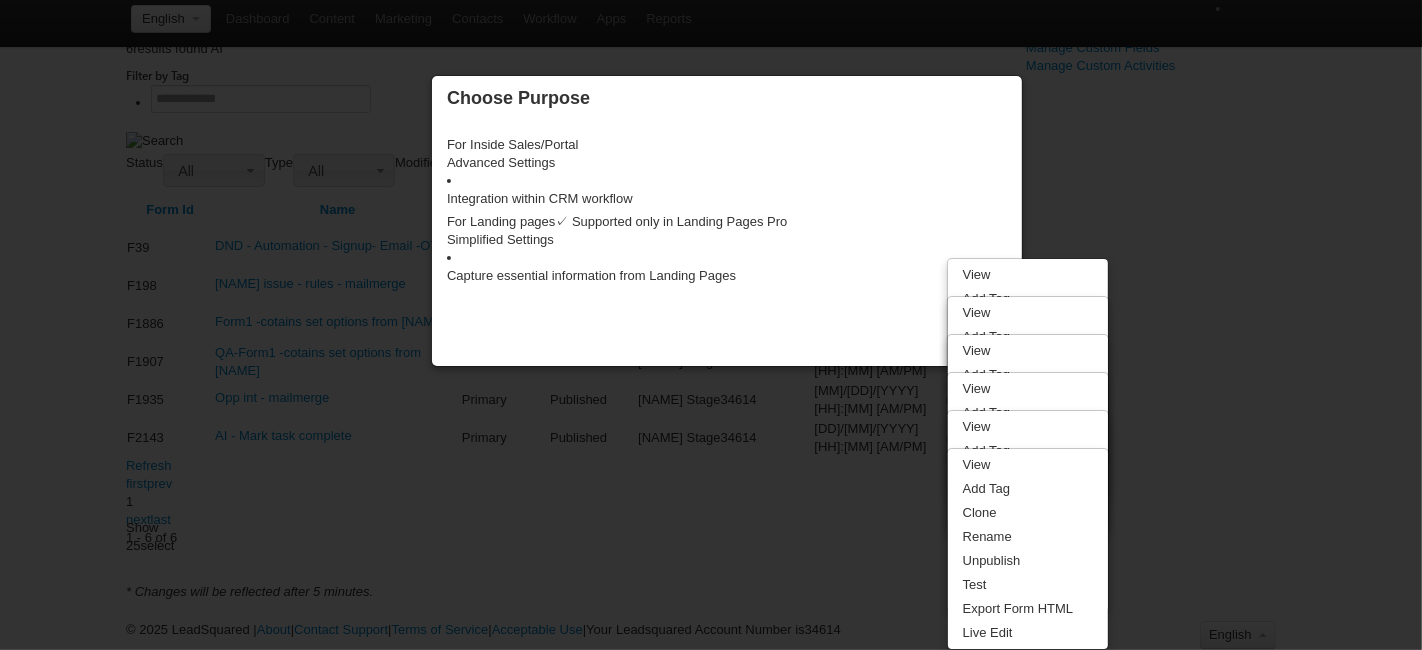 click on "Advanced Settings
Integration within CRM workflow" at bounding box center [727, 180] 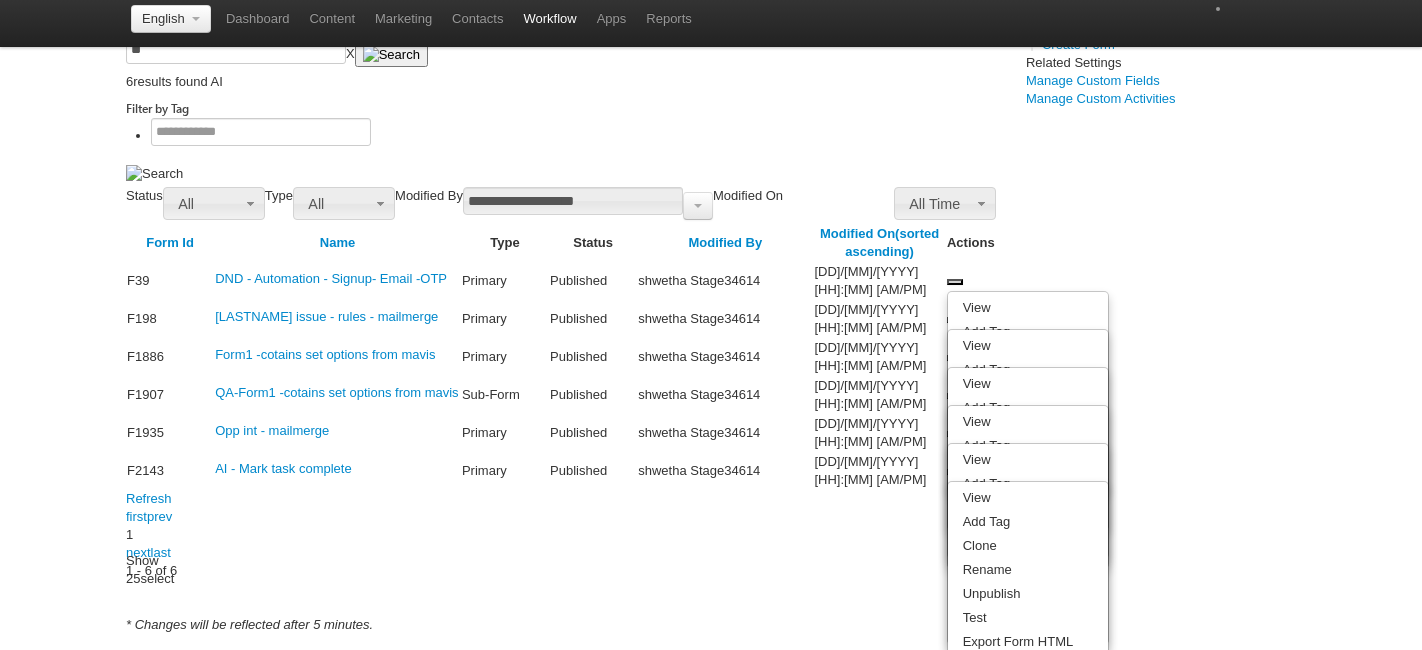 scroll, scrollTop: 0, scrollLeft: 0, axis: both 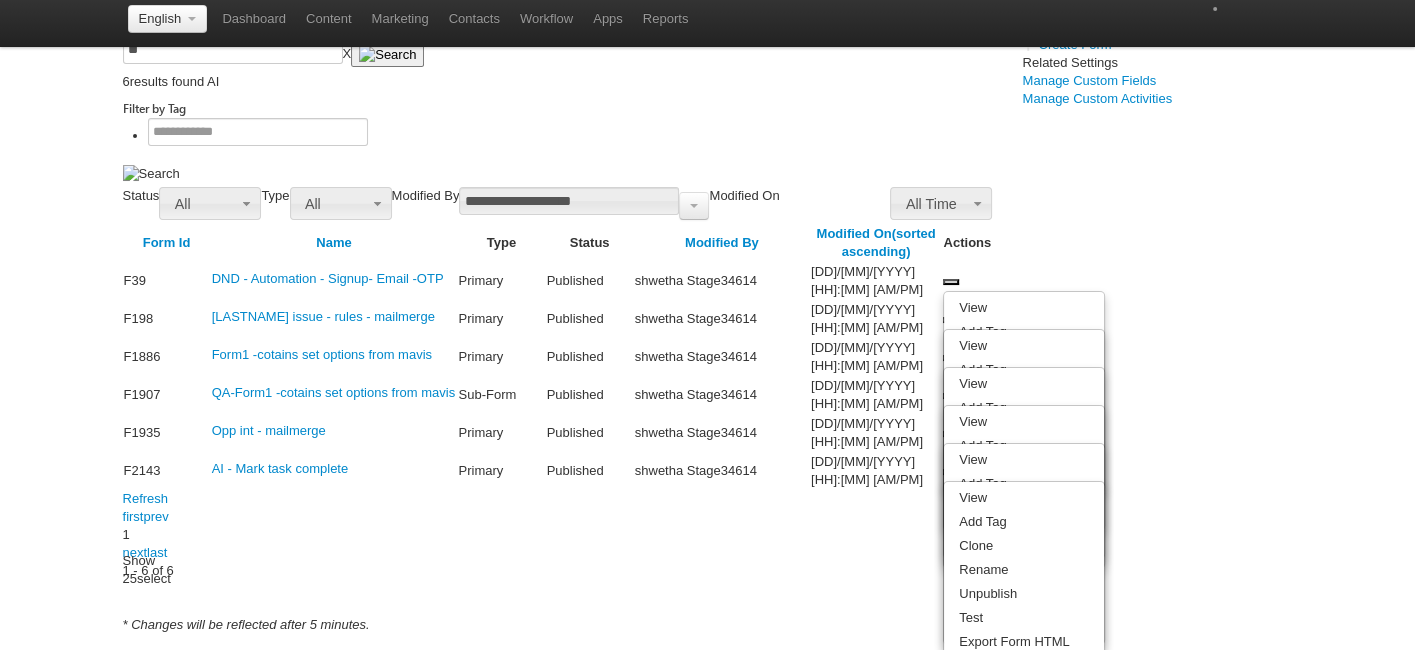 click at bounding box center [219, 81] 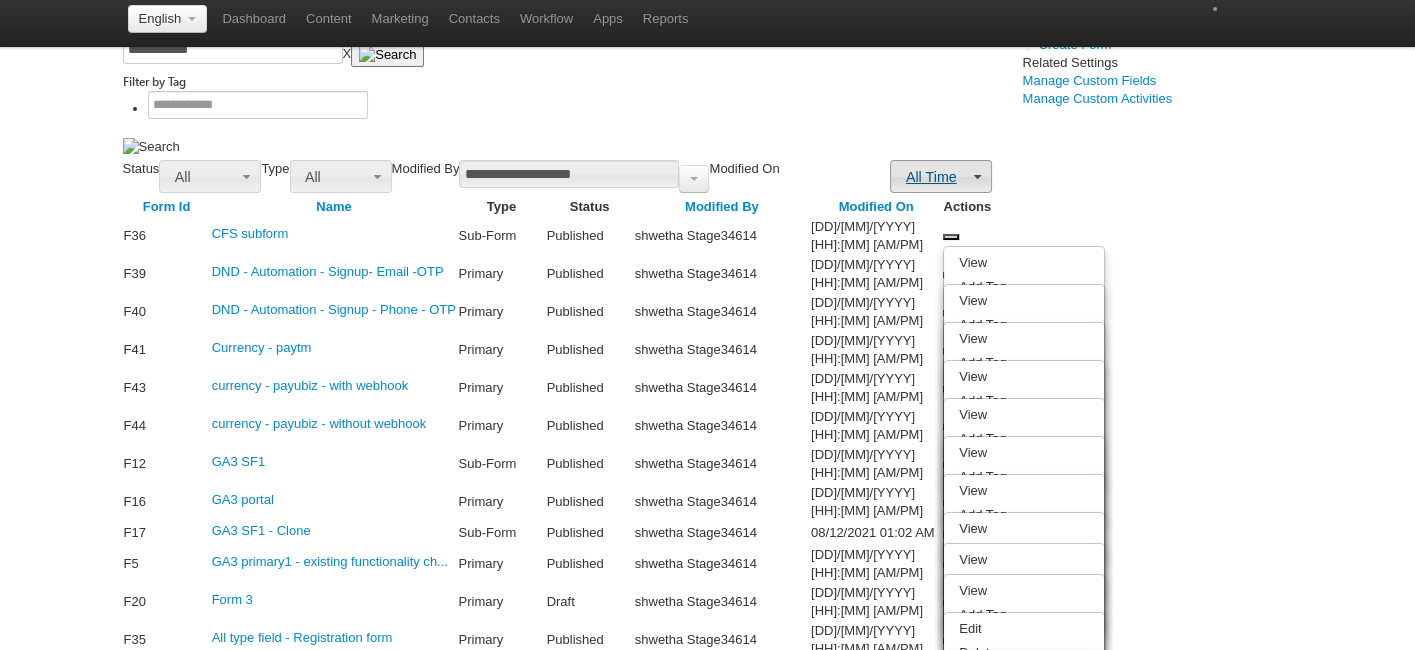 click on "All Time" at bounding box center [941, 177] 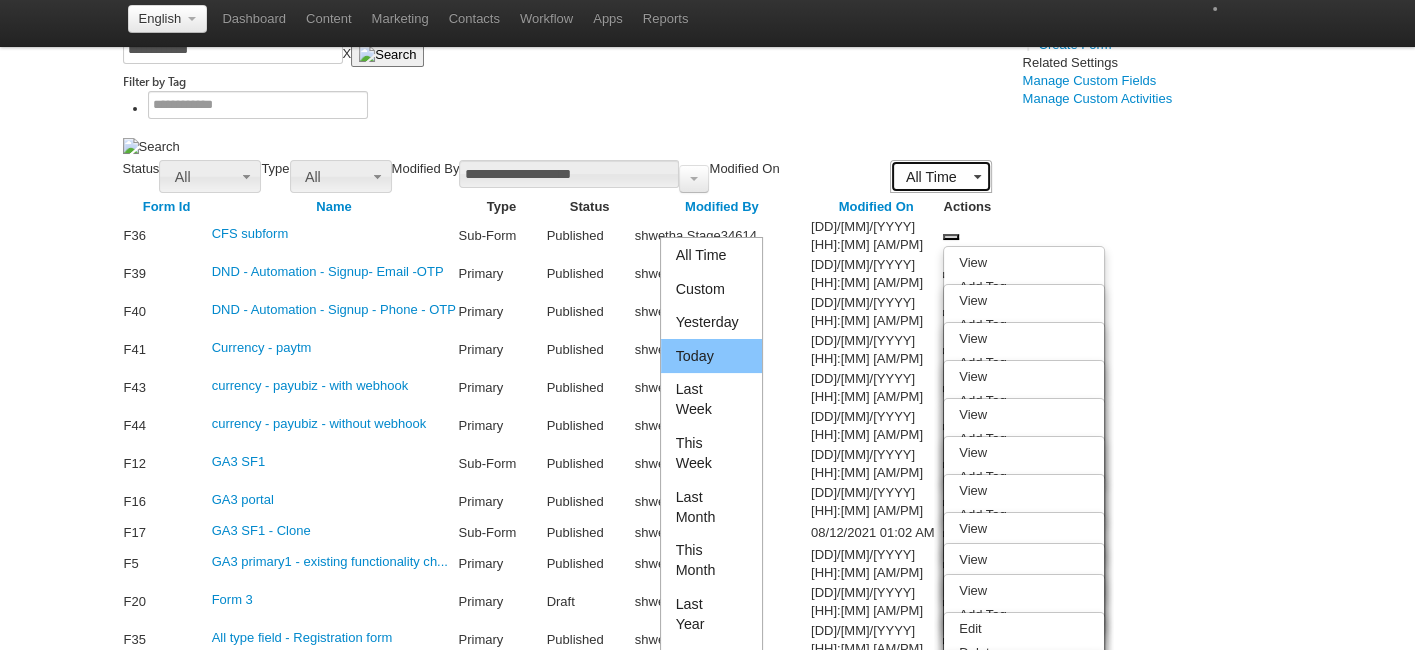 click on "Today" at bounding box center (711, 356) 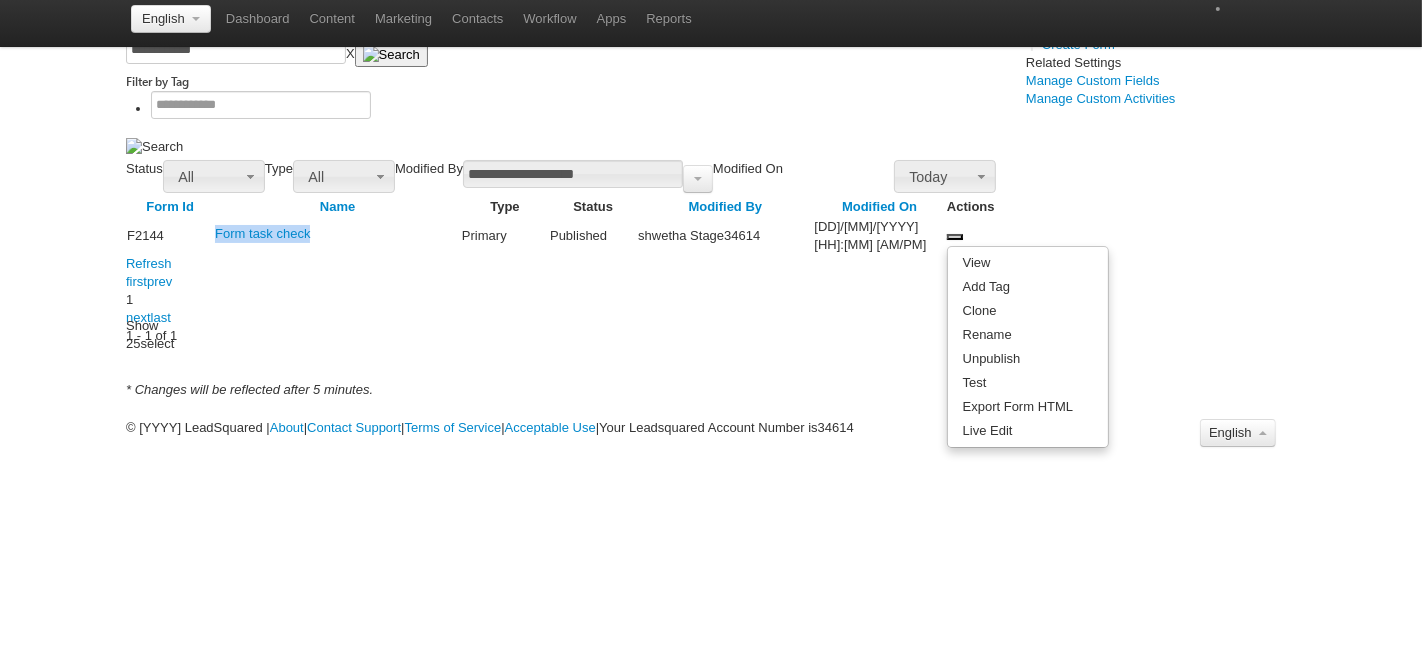 drag, startPoint x: 289, startPoint y: 302, endPoint x: 172, endPoint y: 305, distance: 117.03845 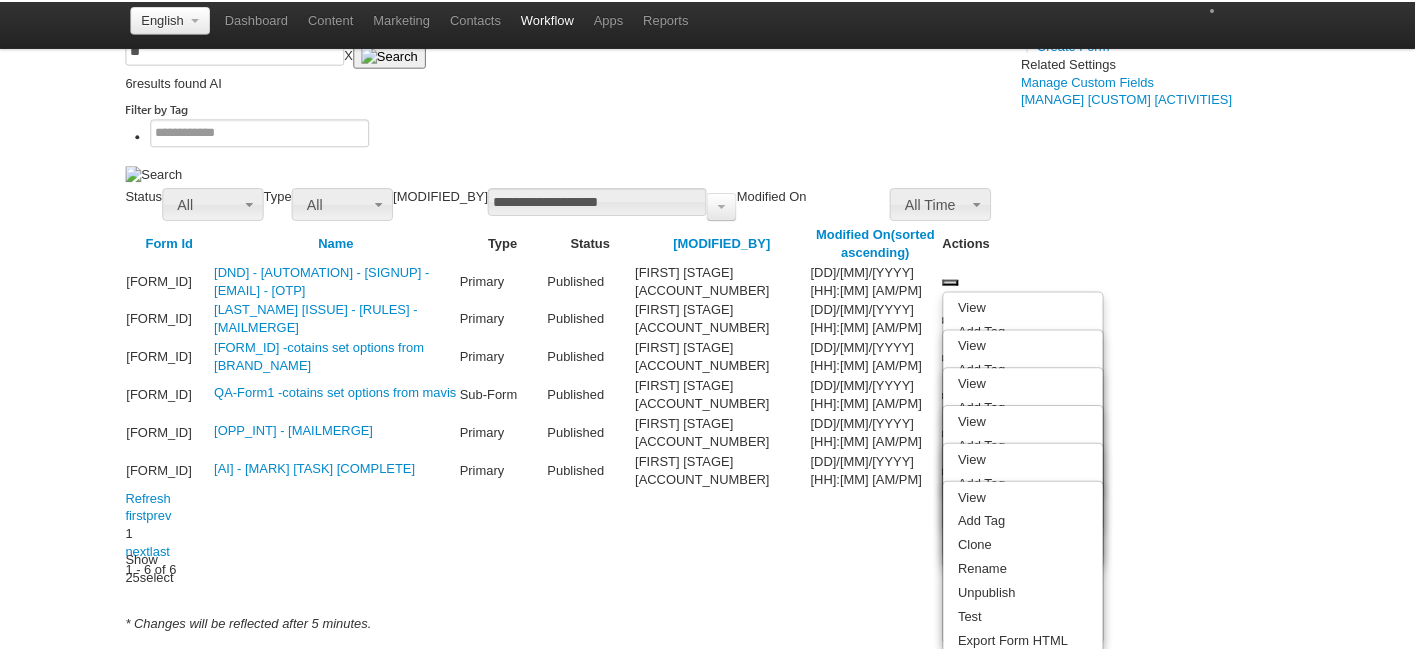 scroll, scrollTop: 0, scrollLeft: 0, axis: both 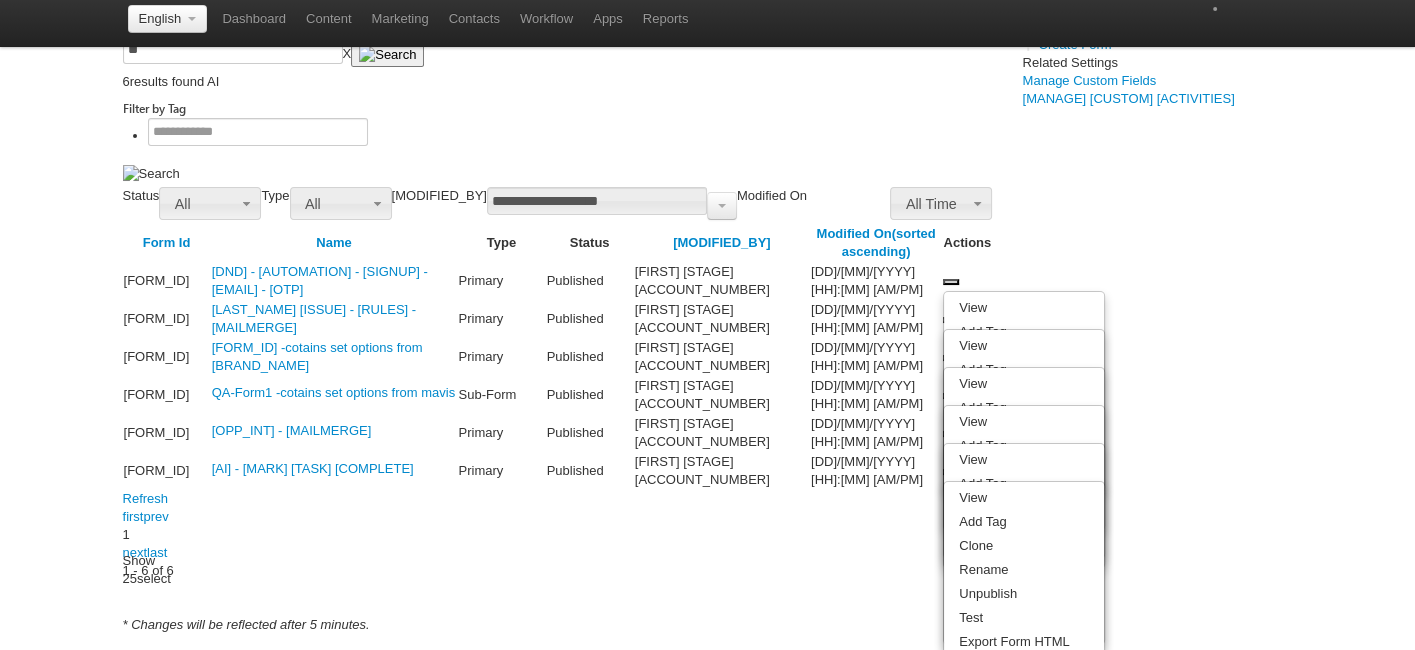 click on "Process Designer" at bounding box center (0, 0) 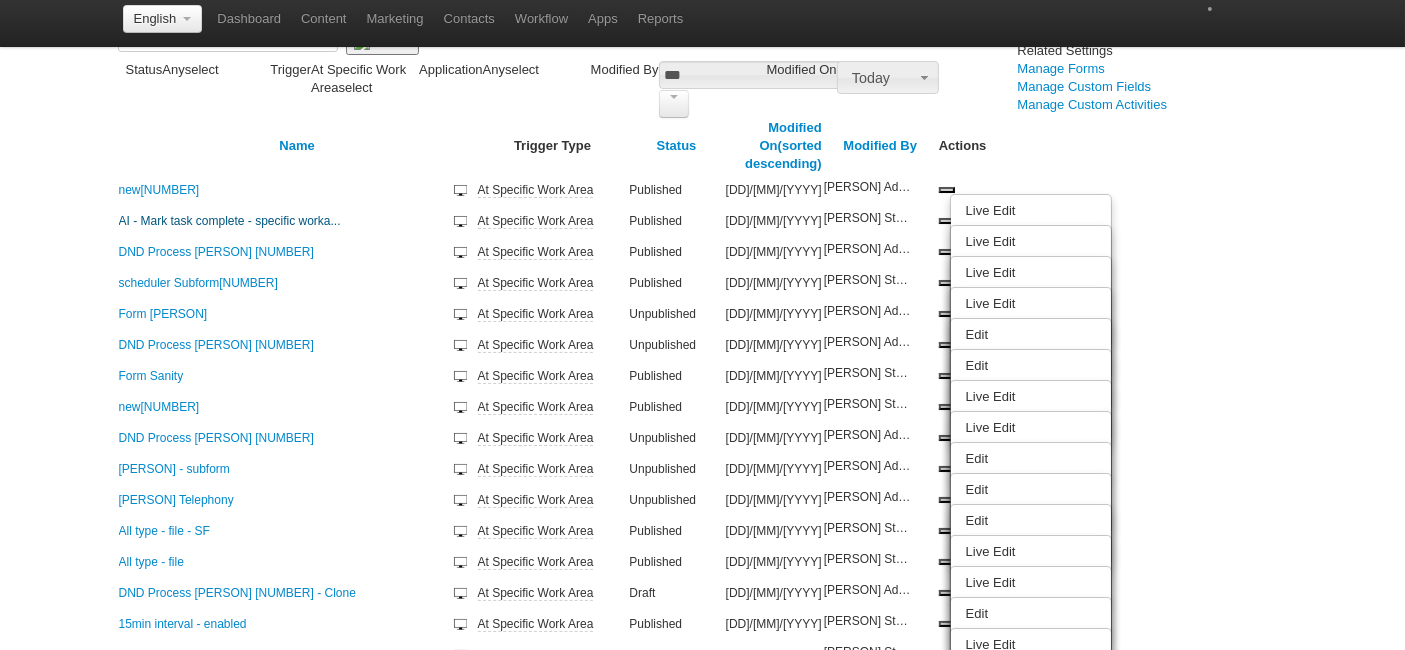 scroll, scrollTop: 0, scrollLeft: 0, axis: both 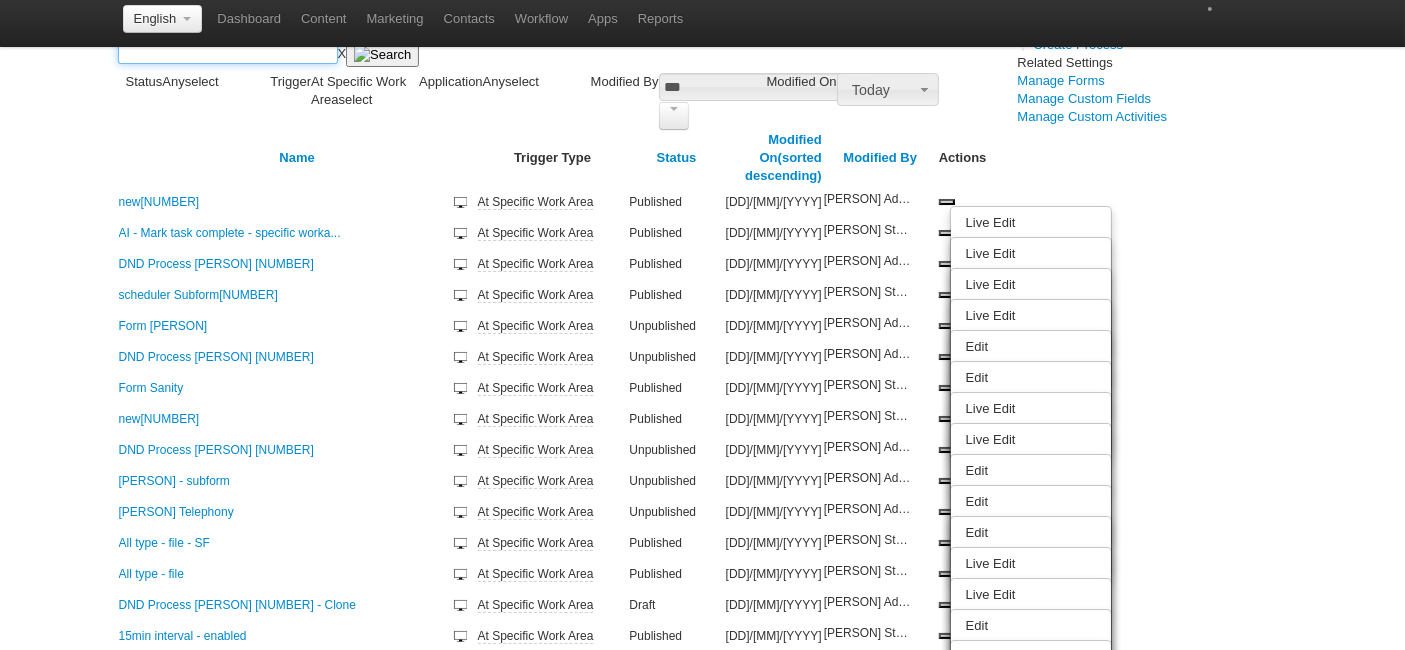 click at bounding box center (228, 50) 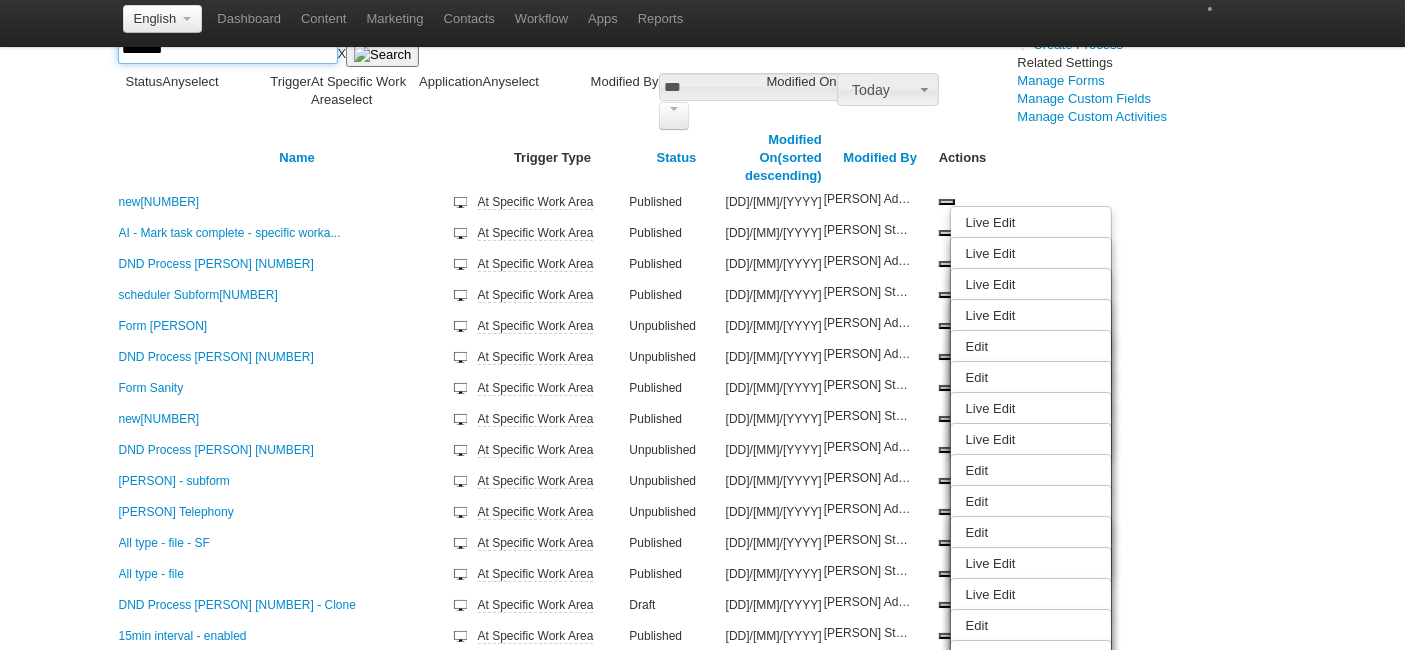 type on "********" 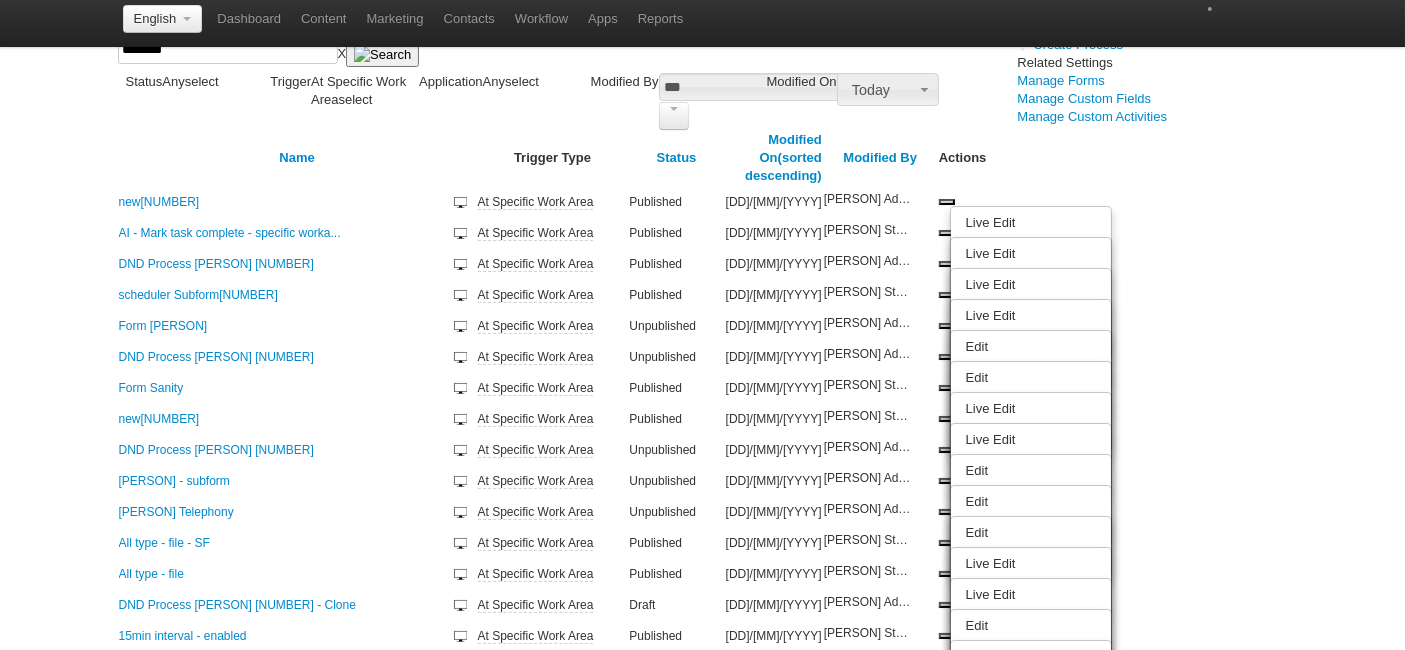 click at bounding box center (382, 54) 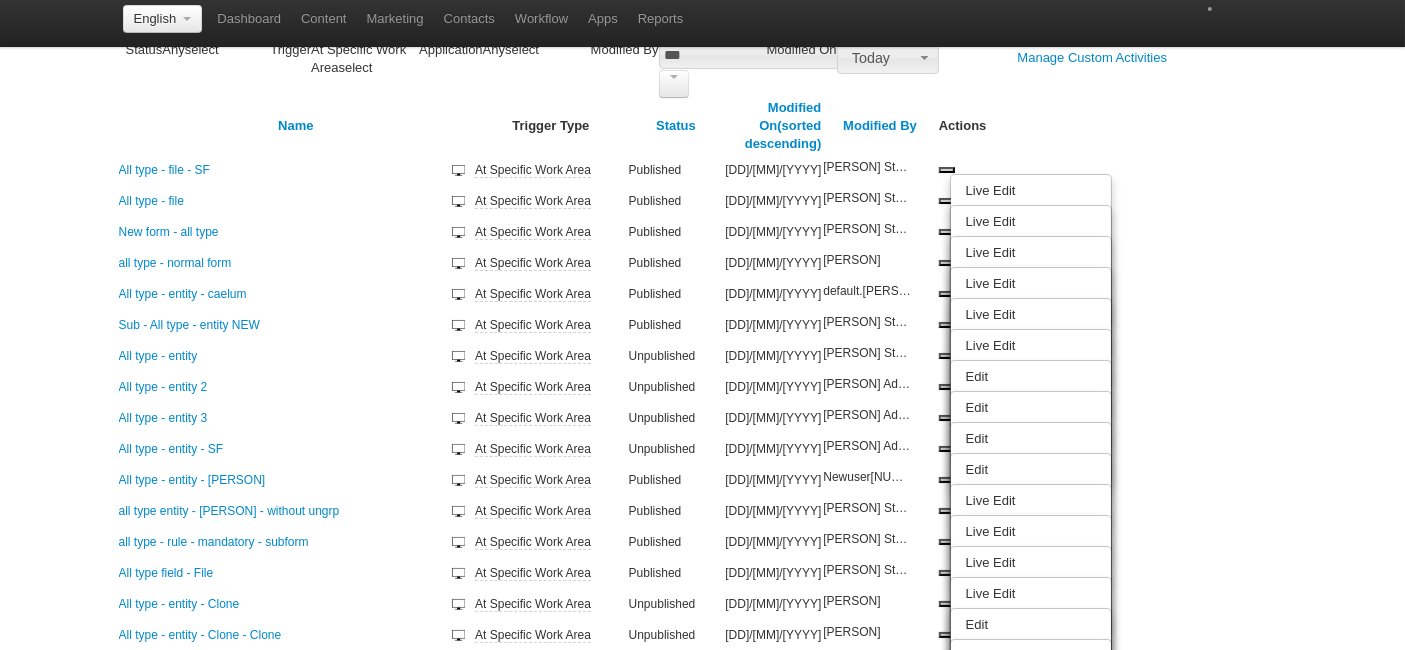 scroll, scrollTop: 60, scrollLeft: 0, axis: vertical 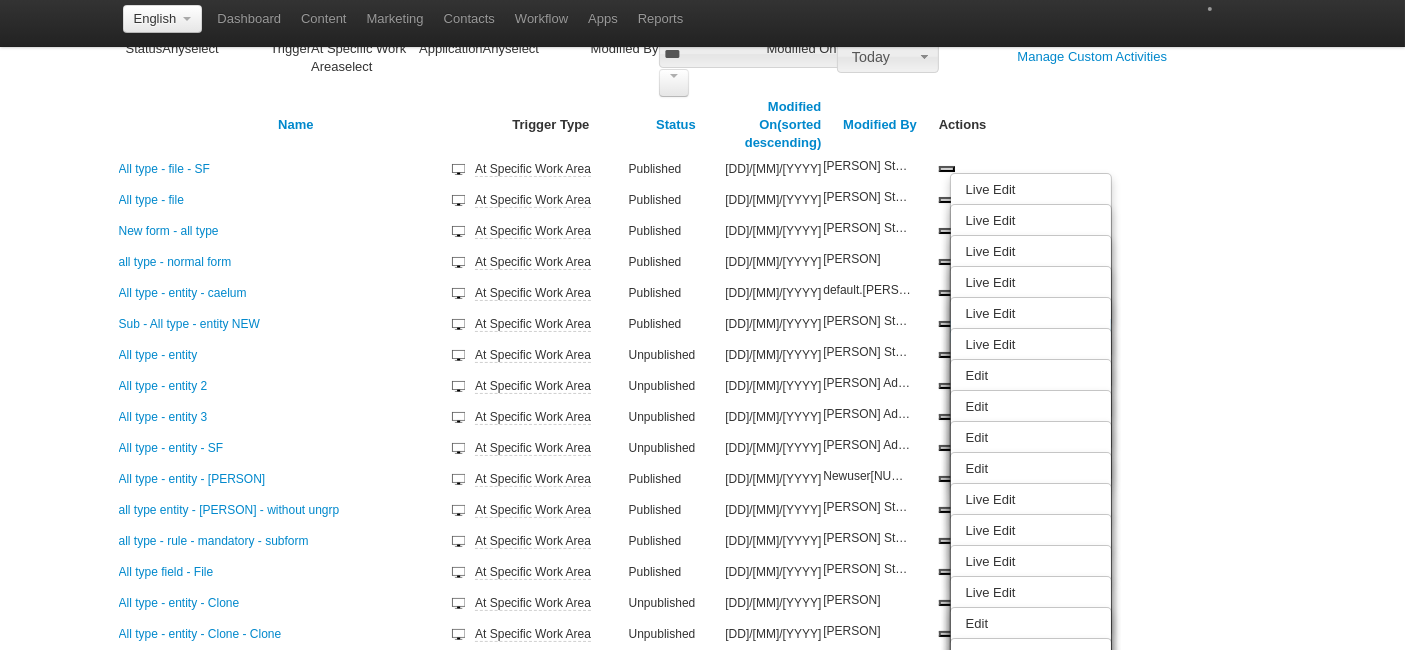 click on "Clone" at bounding box center (1031, 331) 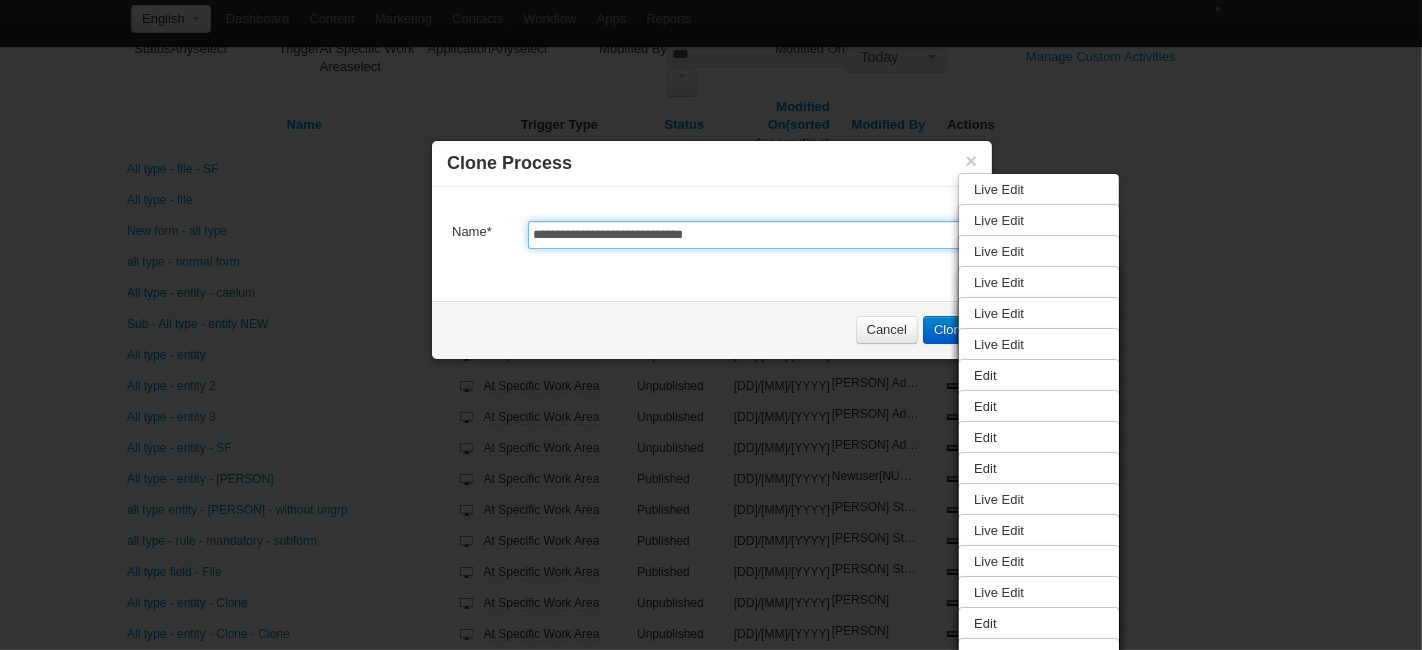 click on "**********" at bounding box center (750, 235) 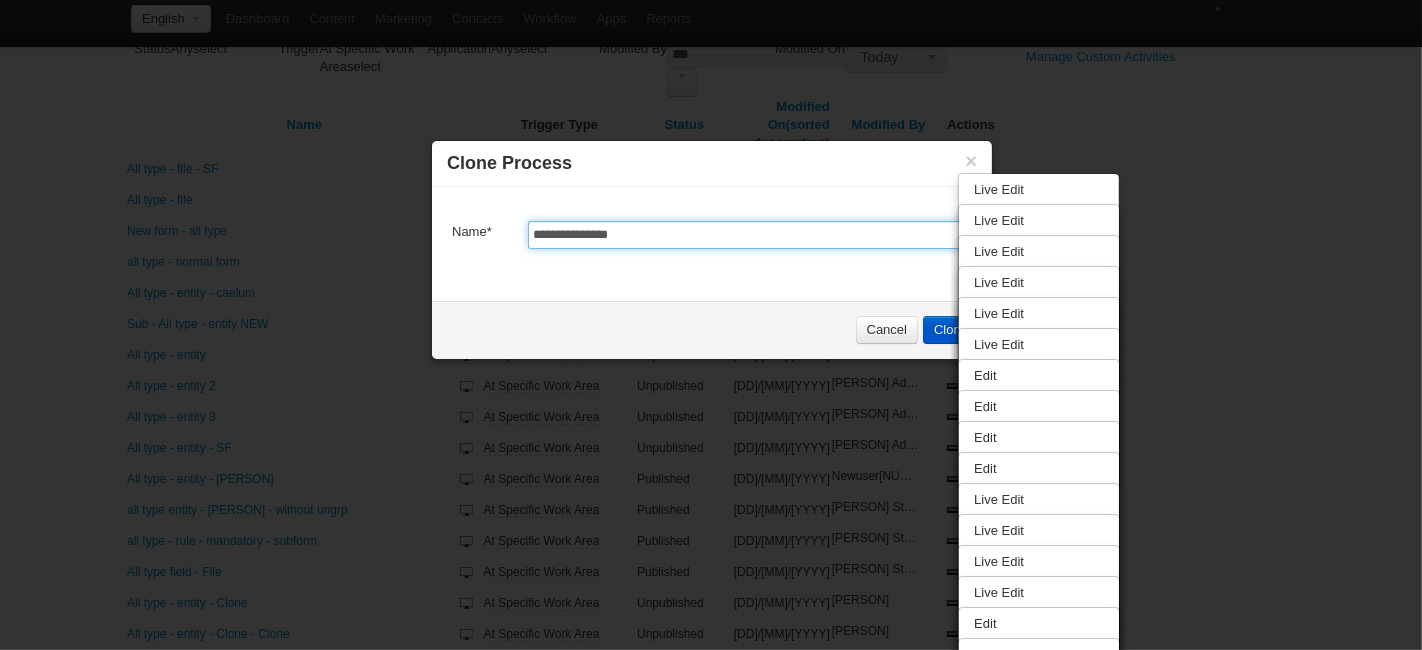 type on "**********" 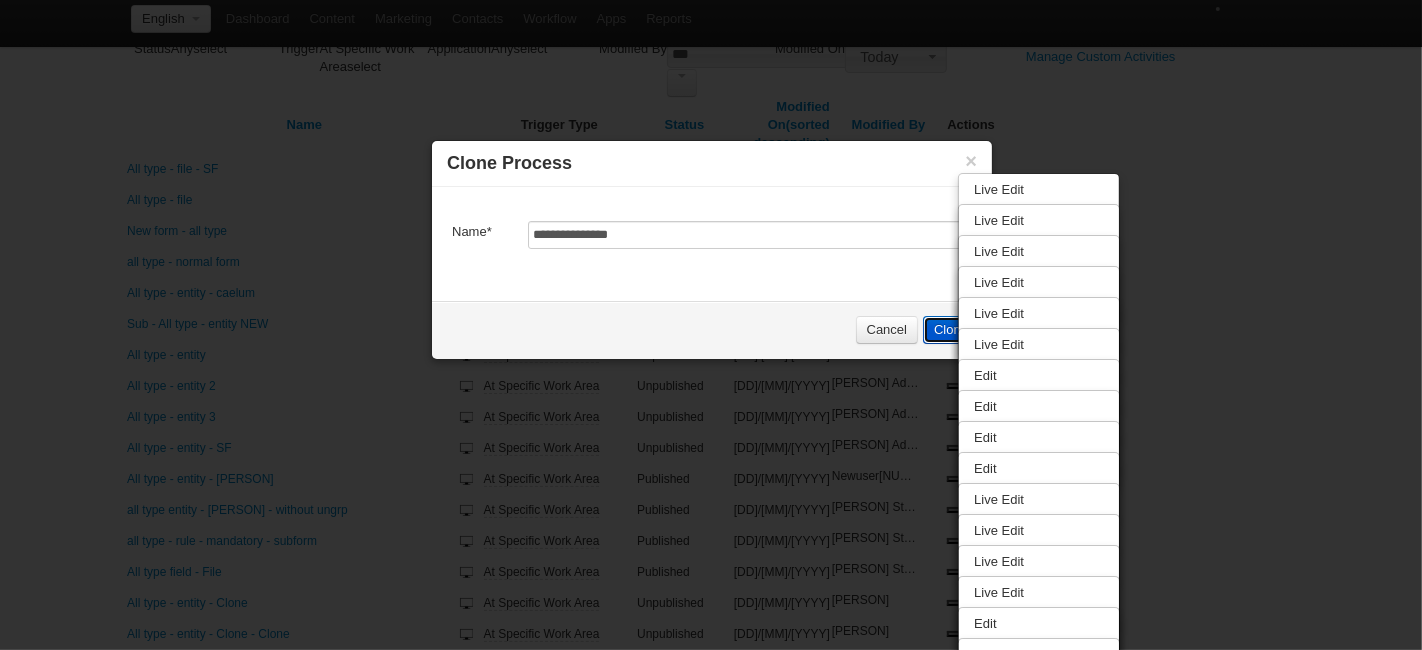 click on "Clone" at bounding box center [951, 330] 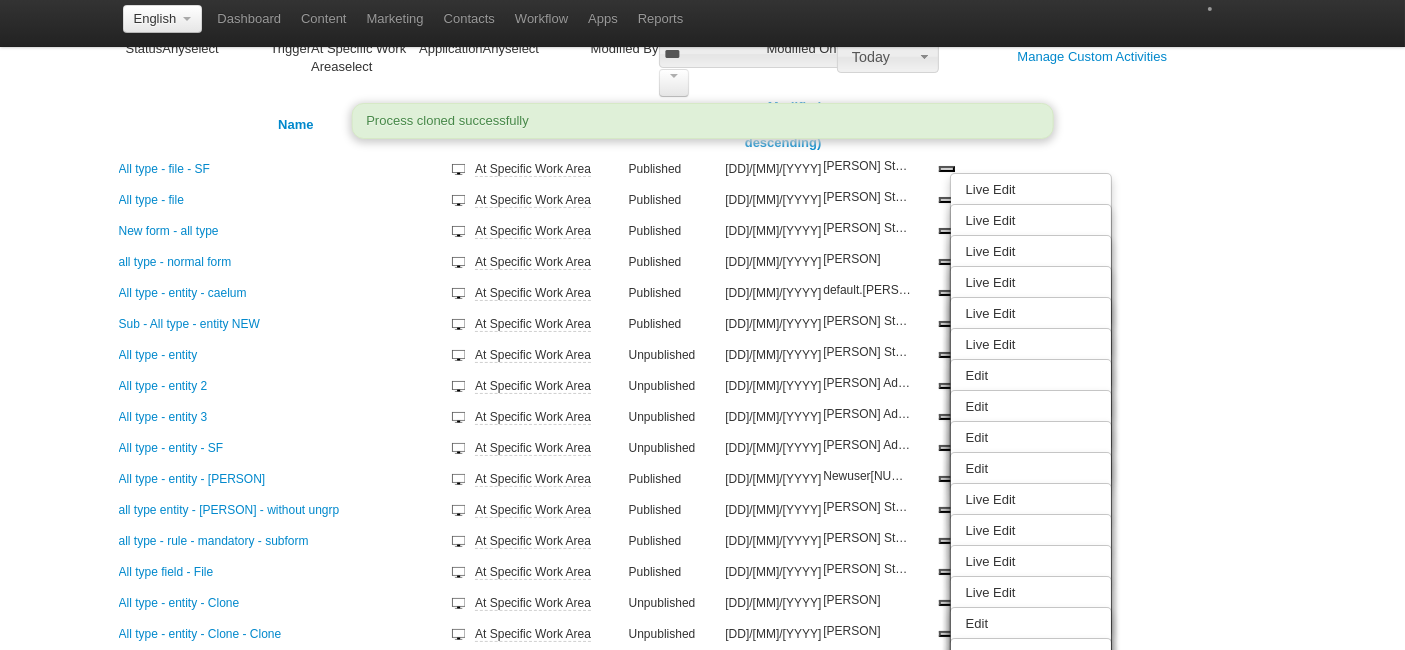 click at bounding box center [300, 21] 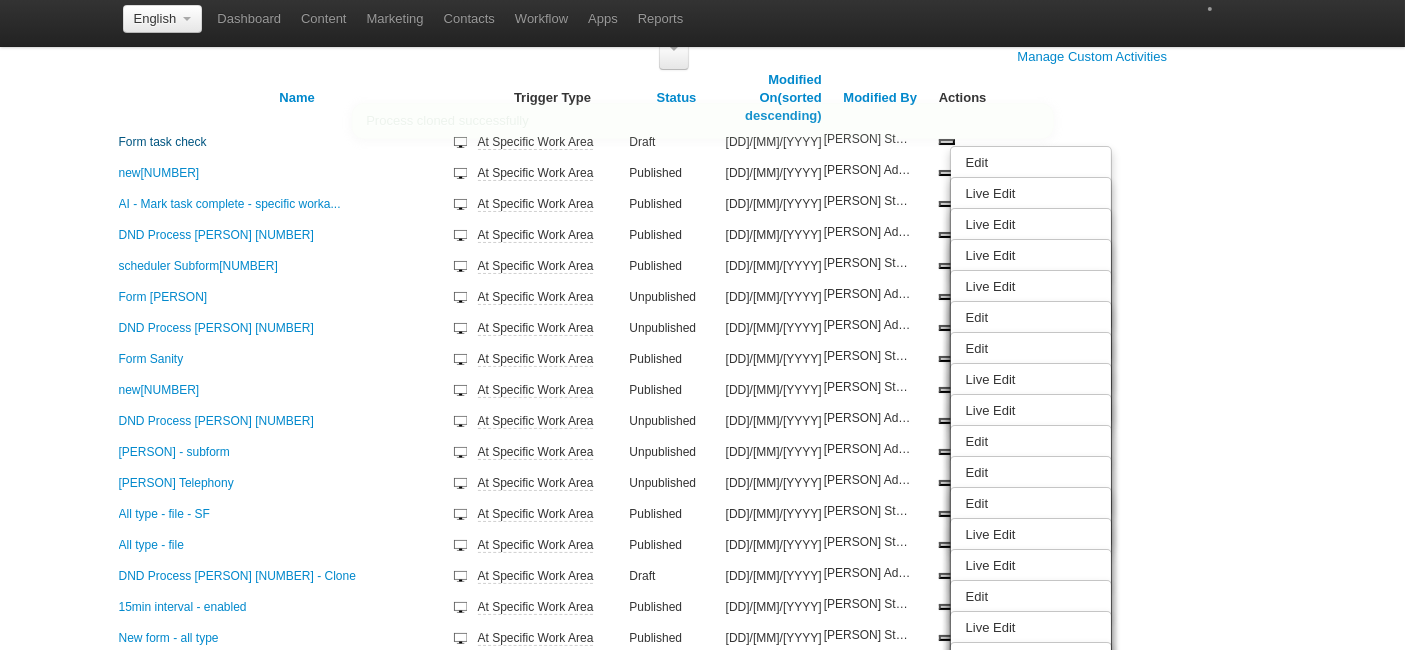 click on "Form task check" at bounding box center (163, 142) 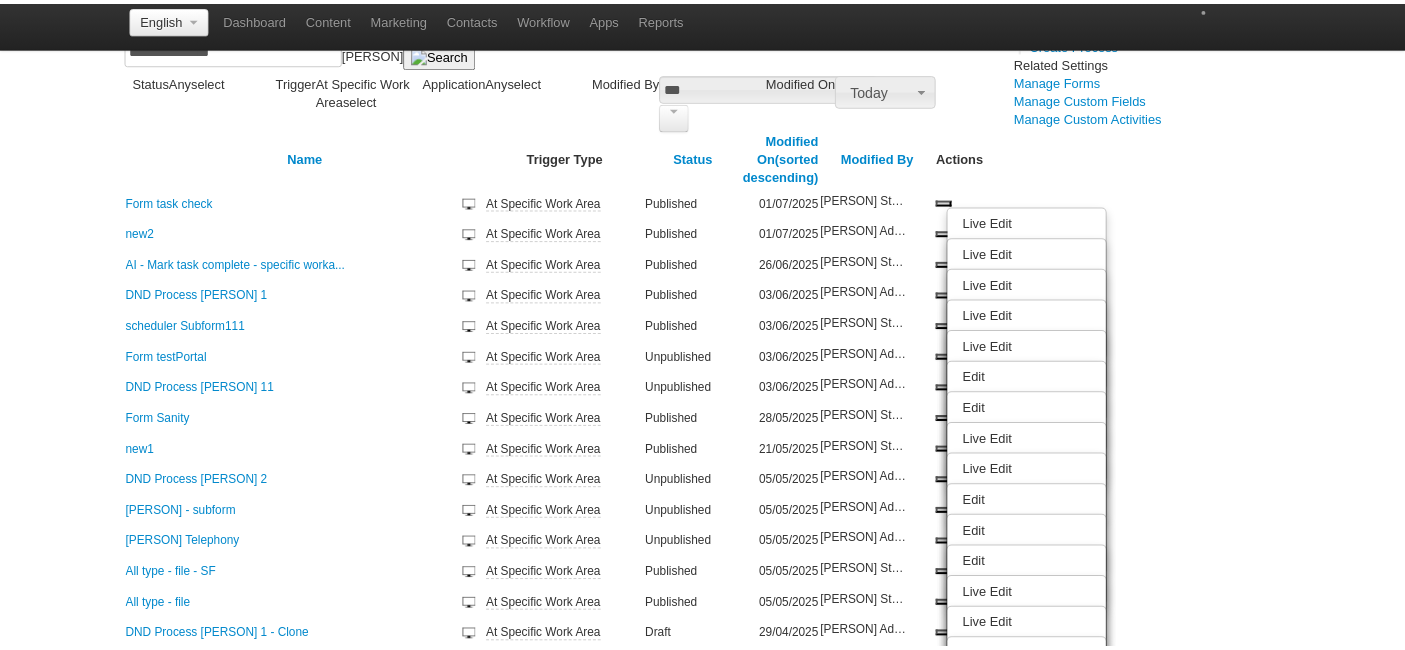 scroll, scrollTop: 0, scrollLeft: 0, axis: both 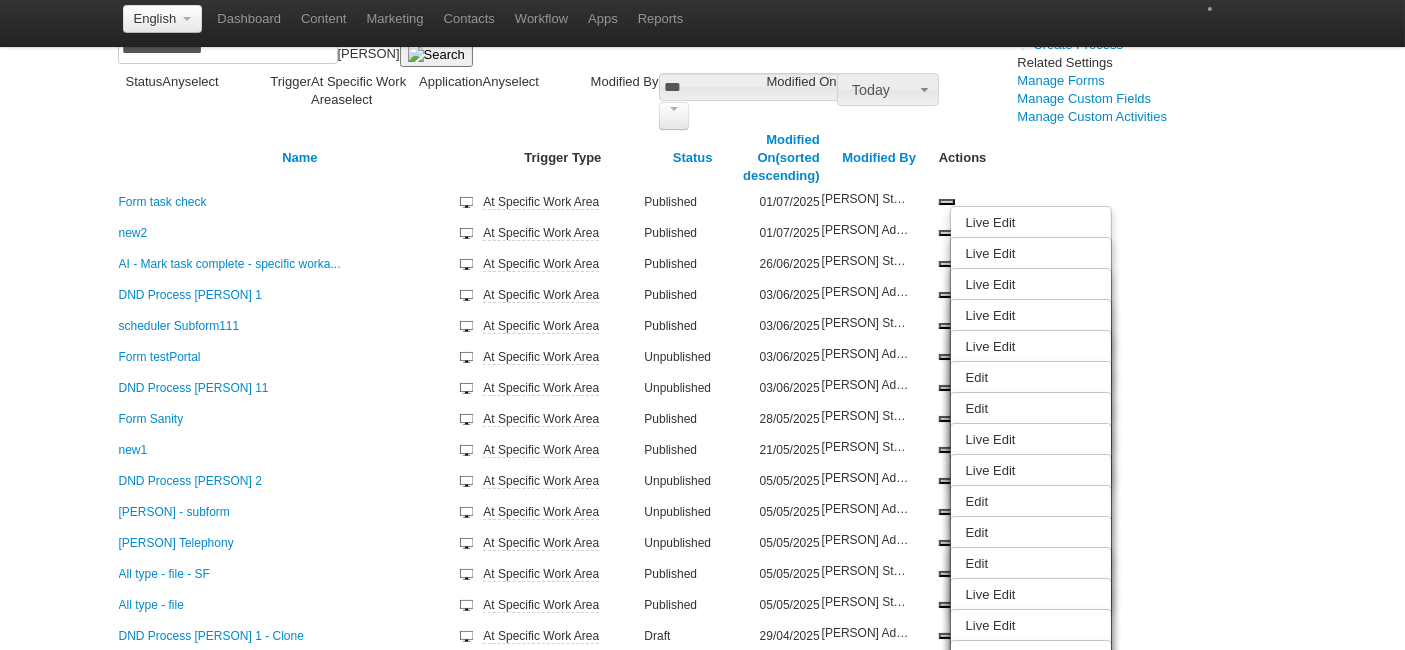 drag, startPoint x: 1302, startPoint y: 92, endPoint x: 1299, endPoint y: 79, distance: 13.341664 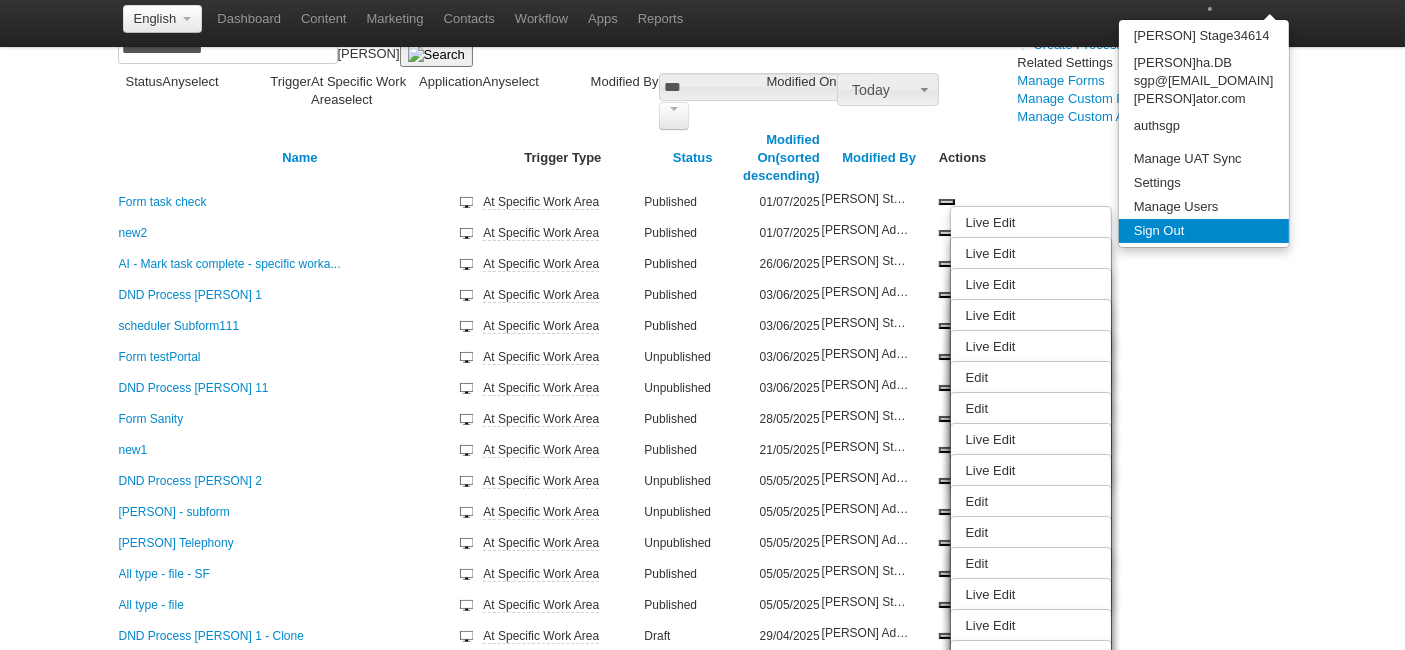 click on "Sign Out" at bounding box center [1204, 85] 